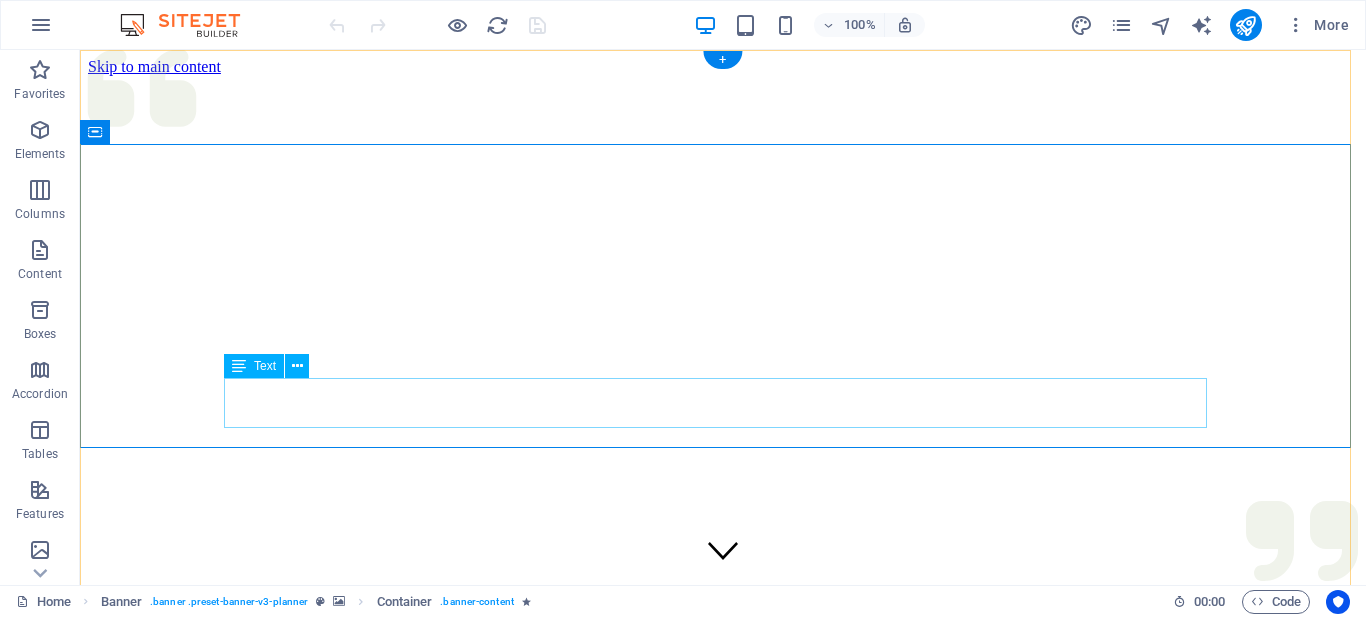 scroll, scrollTop: 0, scrollLeft: 0, axis: both 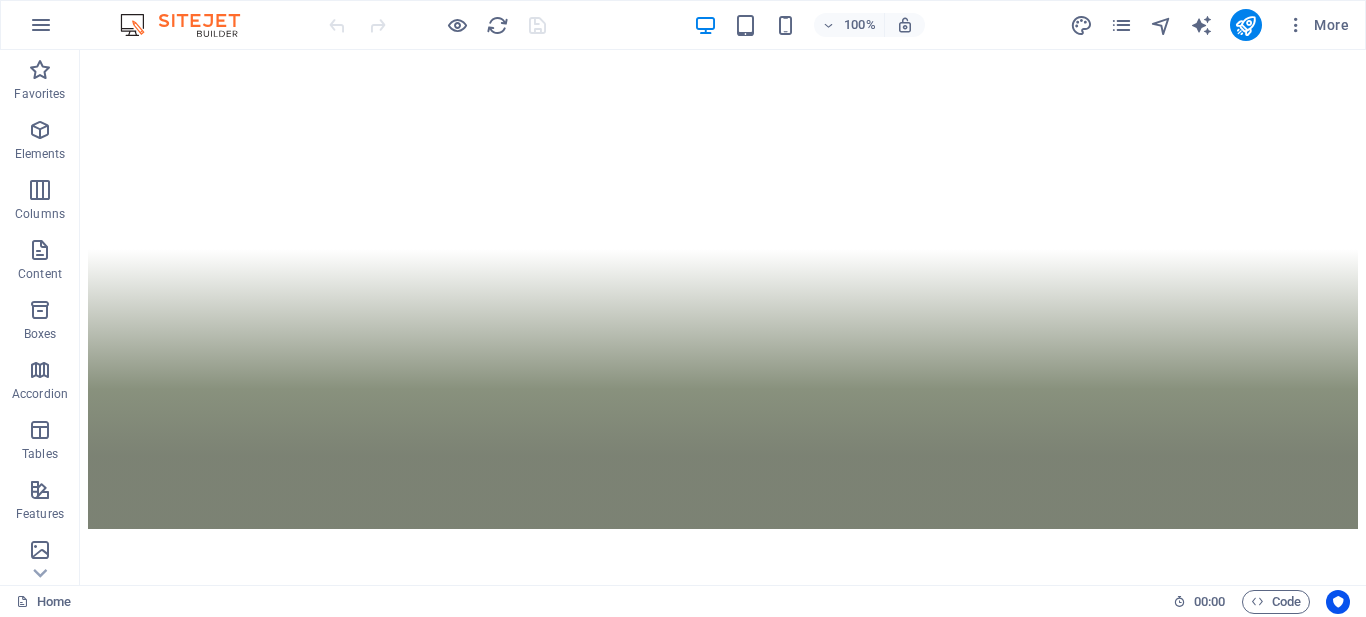 click on "UMC is the regional marketer and distributor of Uralchem fertilizers for Southeast Asia and the Middle East and is headquartered in the [ORGANIZATION]" at bounding box center (-470, 2200) 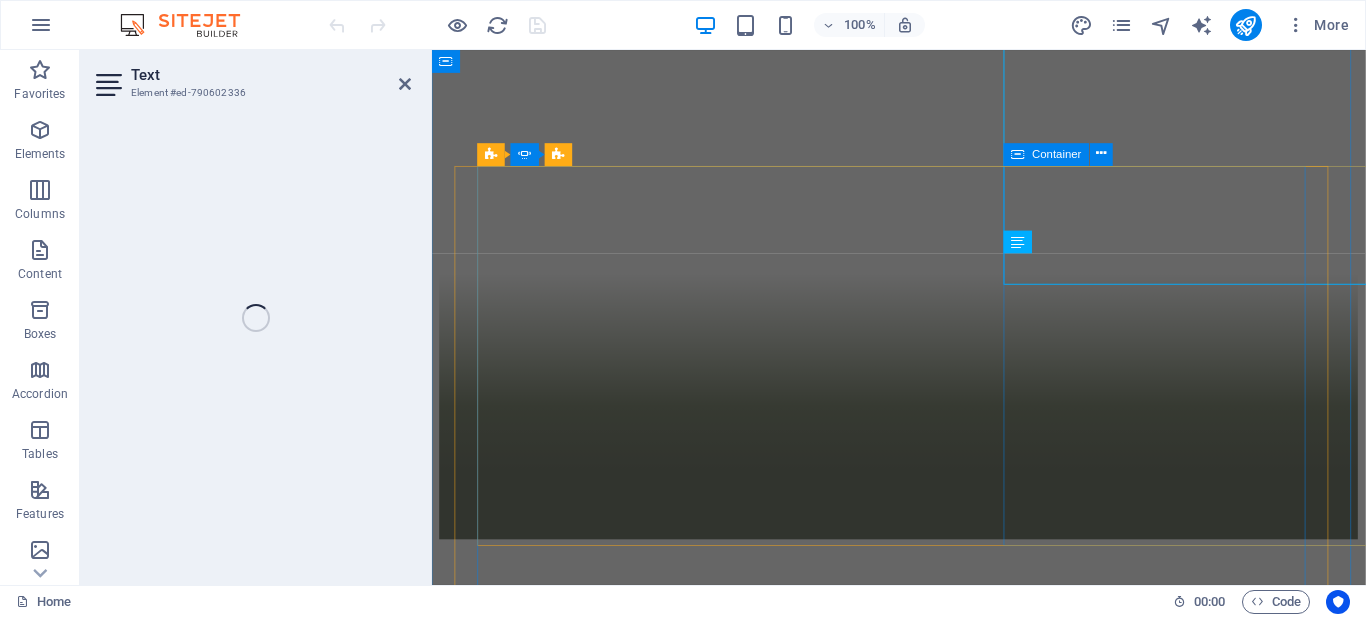click on "UMC-DMCC UMC is the regional marketer and distributor of Uralchem fertilizers for Southeast Asia and the Middle East and is headquartered in the [ORGANIZATION]" at bounding box center [-118, 2196] 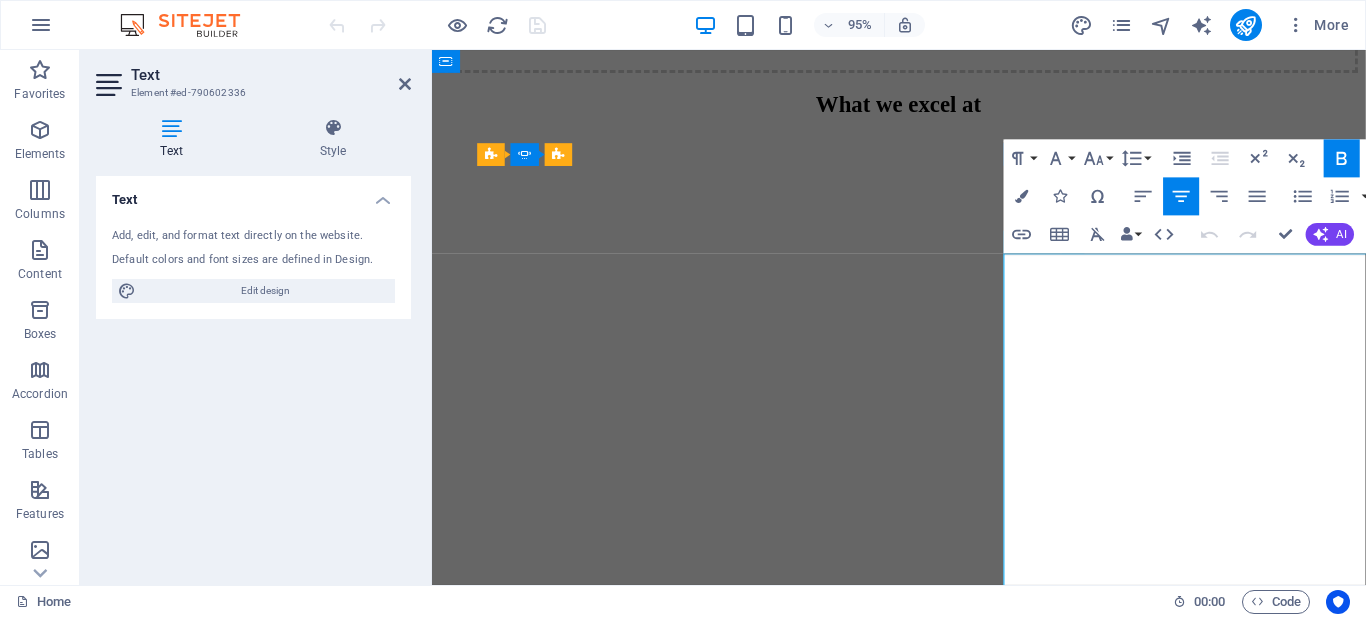 click on "Southeast Asia and the Middle East and is headquartered in the" at bounding box center [34, 2580] 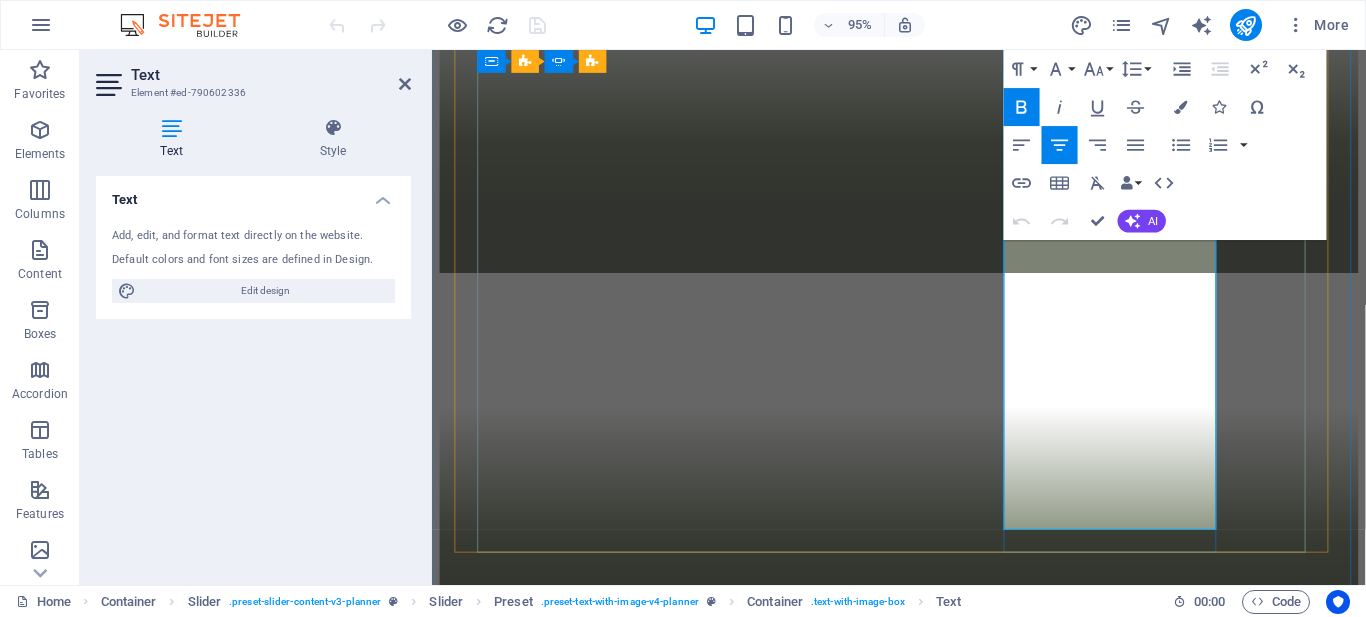 click on "Dubai Multi Commodity Centre (DMCC)" at bounding box center (34, 2020) 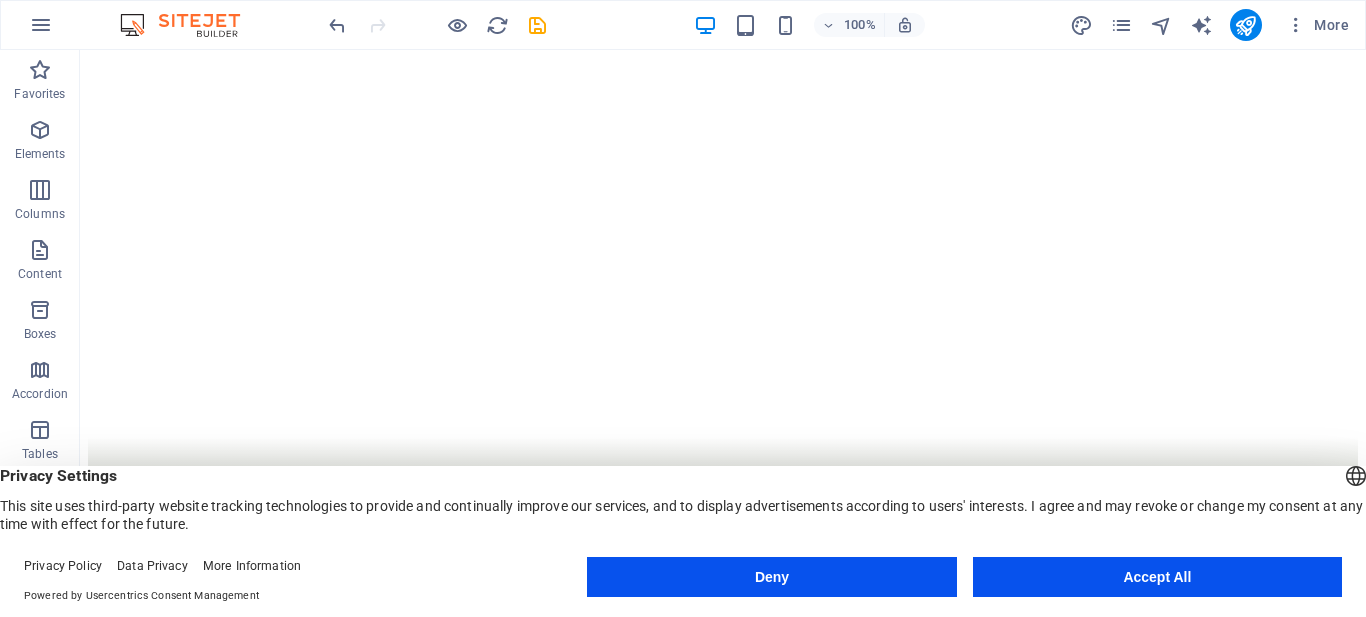 scroll, scrollTop: 2153, scrollLeft: 0, axis: vertical 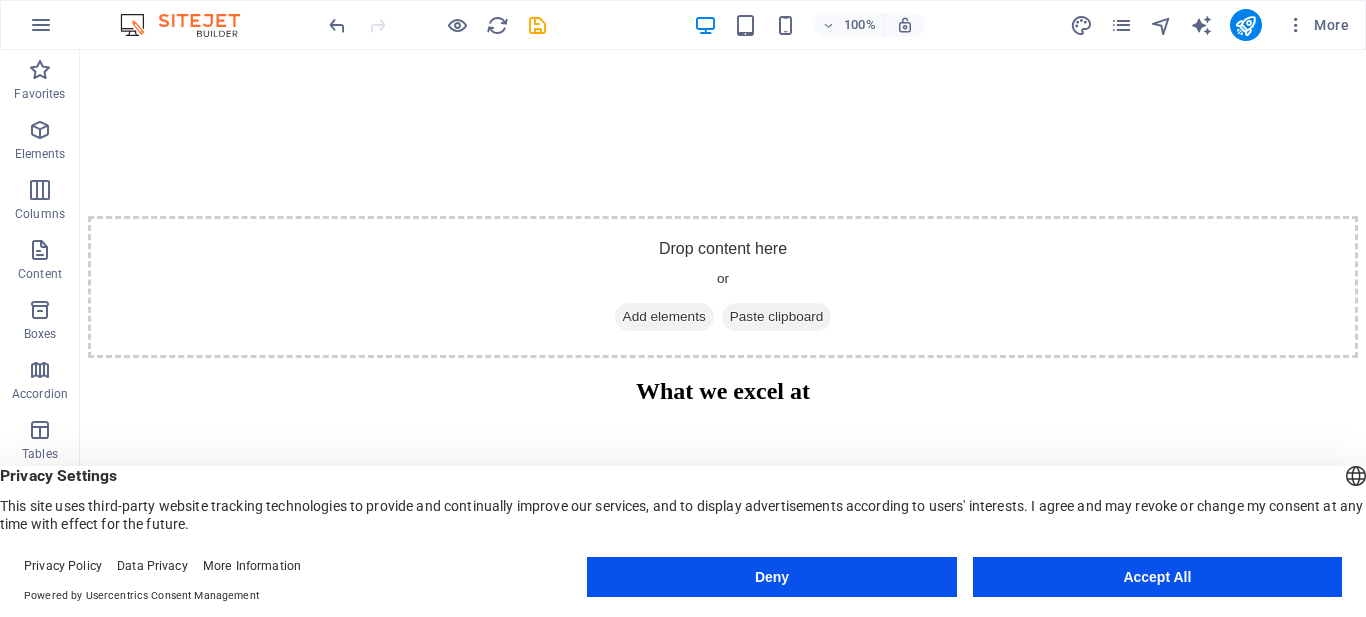 click on "Privacy Policy
Data Privacy
More Information
Powered by Usercentrics Consent Management
Deny
Accept All" at bounding box center (683, 581) 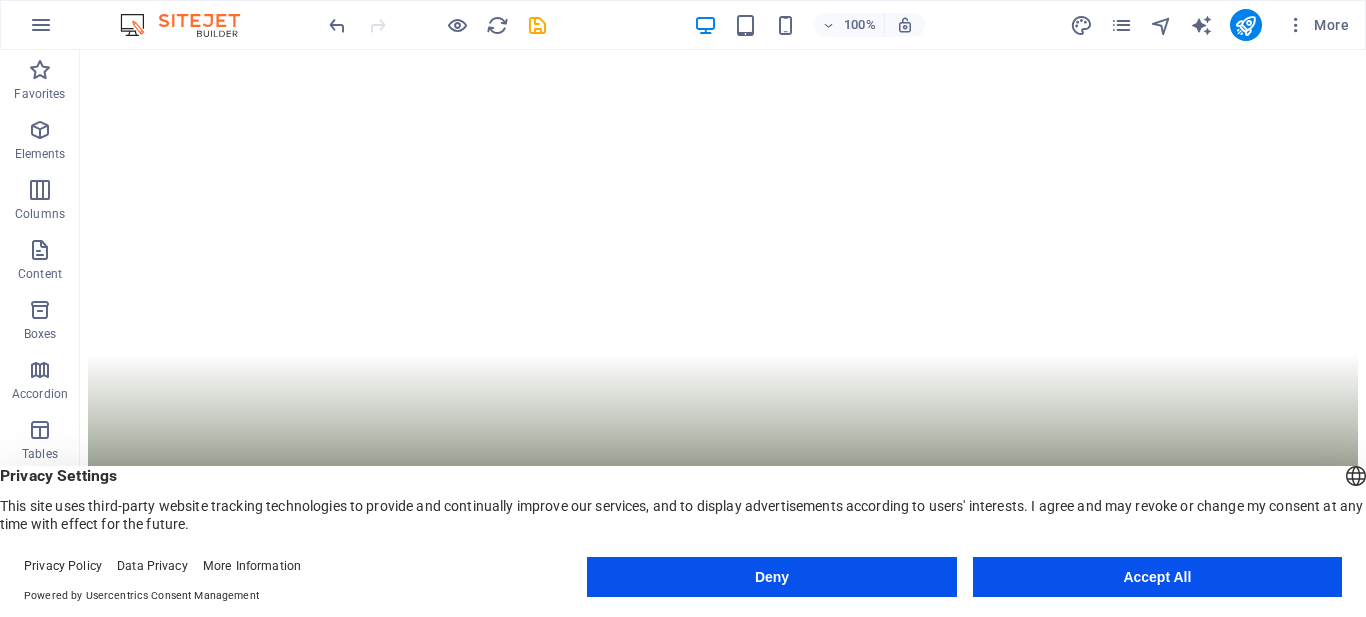scroll, scrollTop: 2894, scrollLeft: 0, axis: vertical 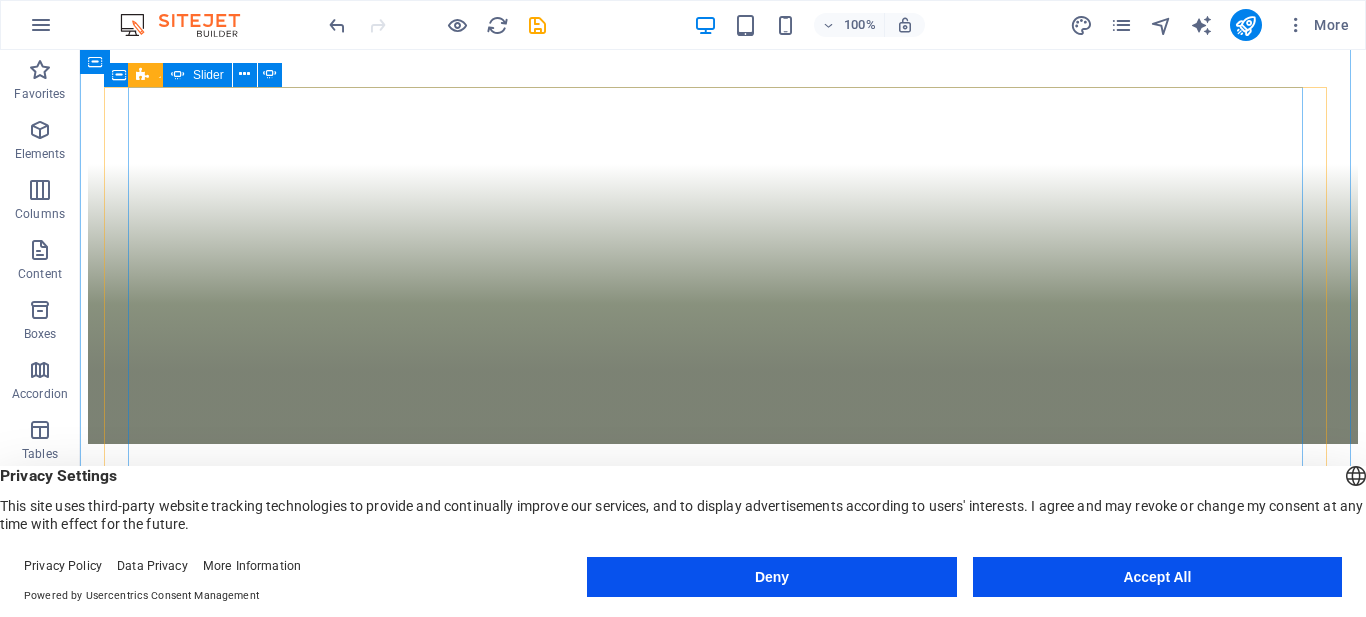 click at bounding box center [96, 1496] 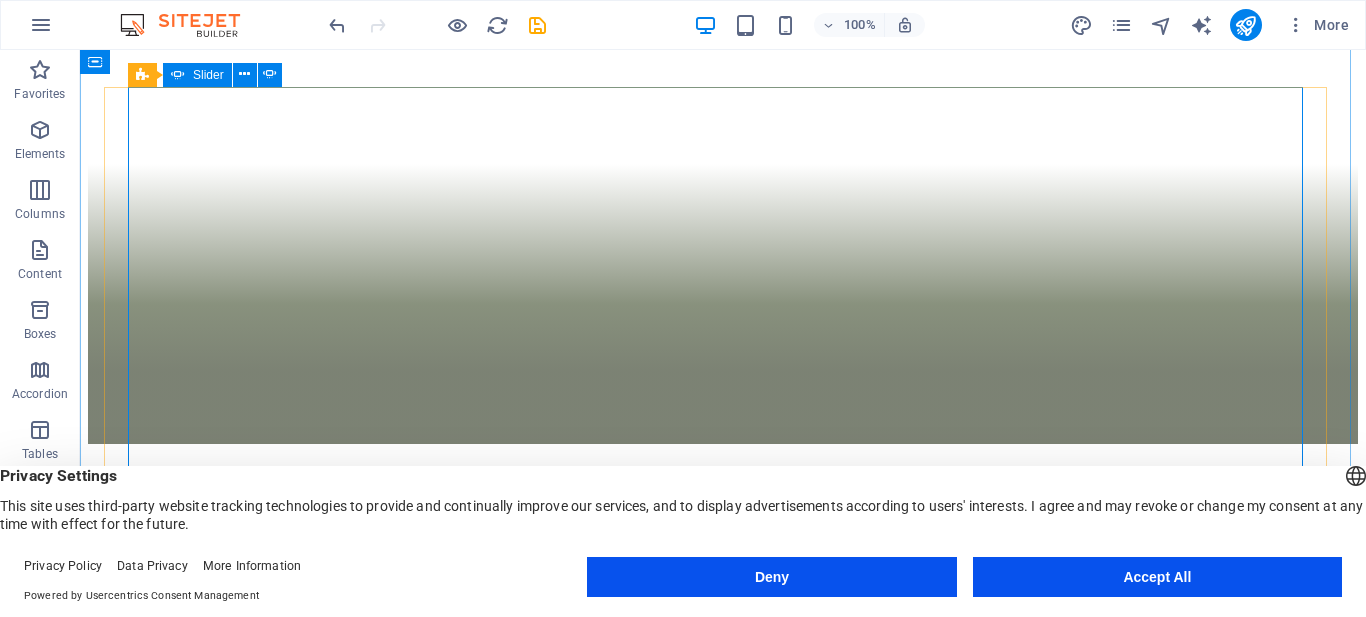 click at bounding box center [96, 1078] 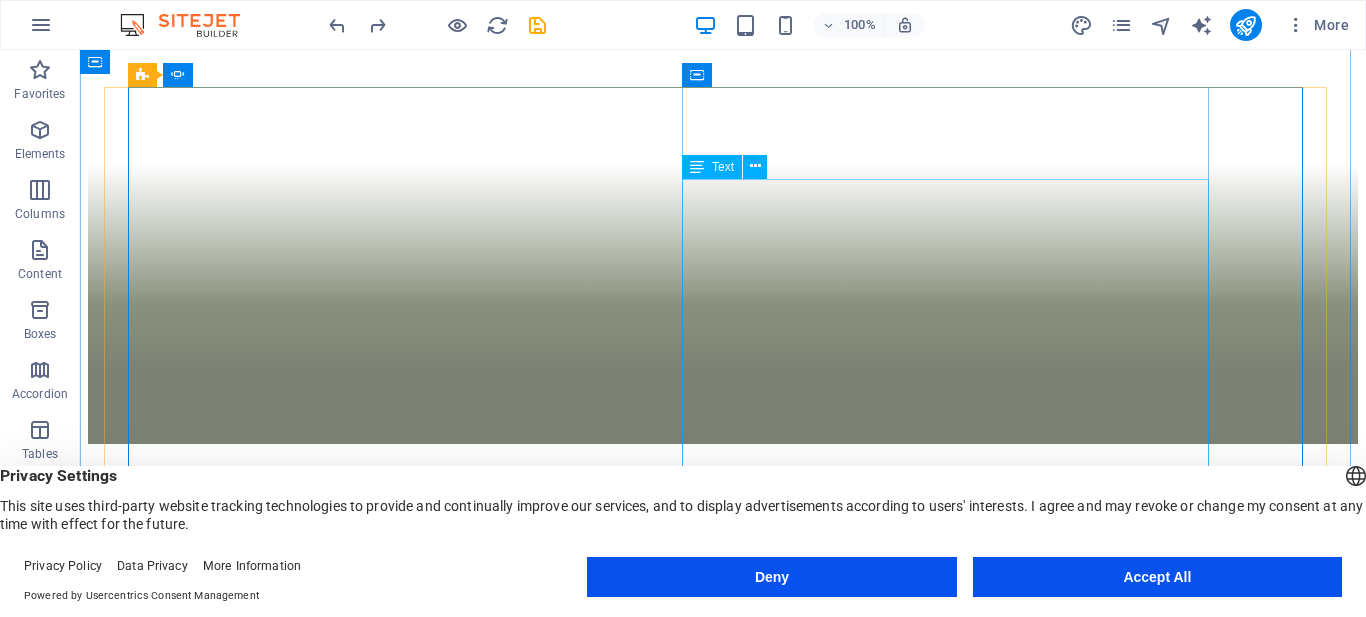 click on "UMC is the regional marketer and distributor of Uralchem fertilizers for Southeast Asia and the Middle East and is headquartered in the Dubai Multi Com (DMCC)" at bounding box center (-470, 2115) 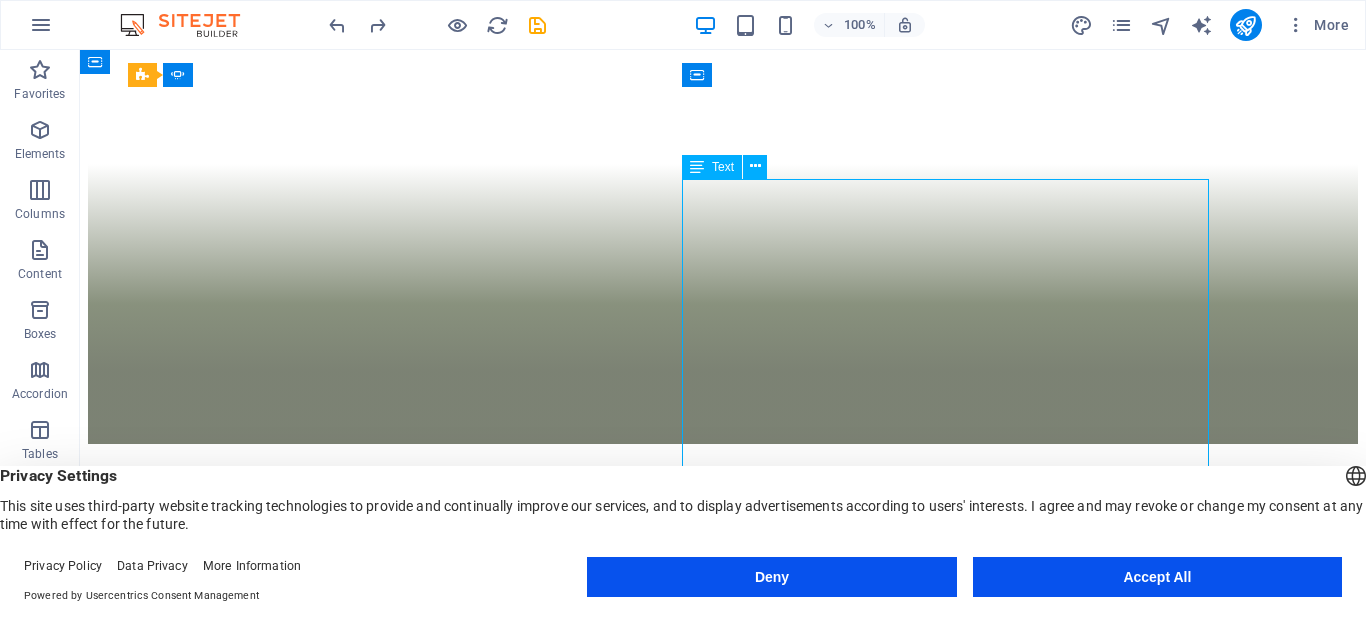 click on "UMC is the regional marketer and distributor of Uralchem fertilizers for Southeast Asia and the Middle East and is headquartered in the Dubai Multi Com (DMCC)" at bounding box center [-470, 2115] 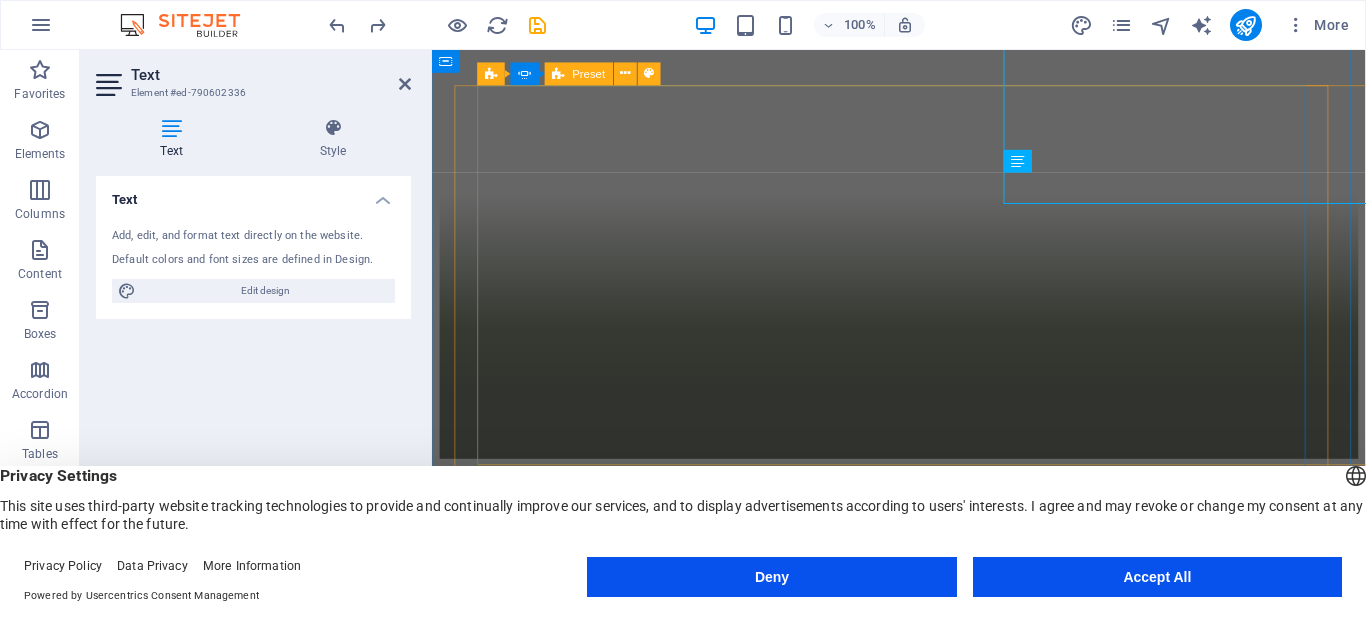 click on "UMC-DMCC UMC is the regional marketer and distributor of Uralchem fertilizers for Southeast Asia and the Middle East and is headquartered in the [ORGANIZATION] Drop content here or Add elements Paste clipboard" at bounding box center (-148, 2311) 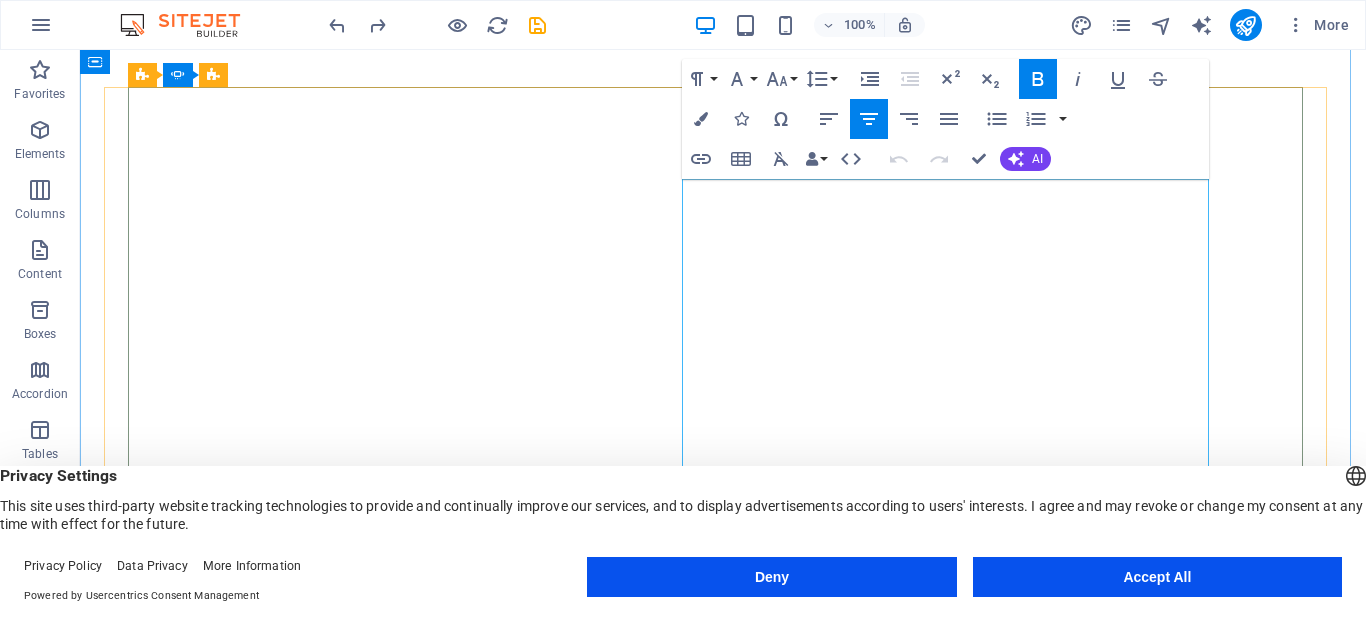 click on "Dubai Multi Com (DMCC)" at bounding box center (-469, 2461) 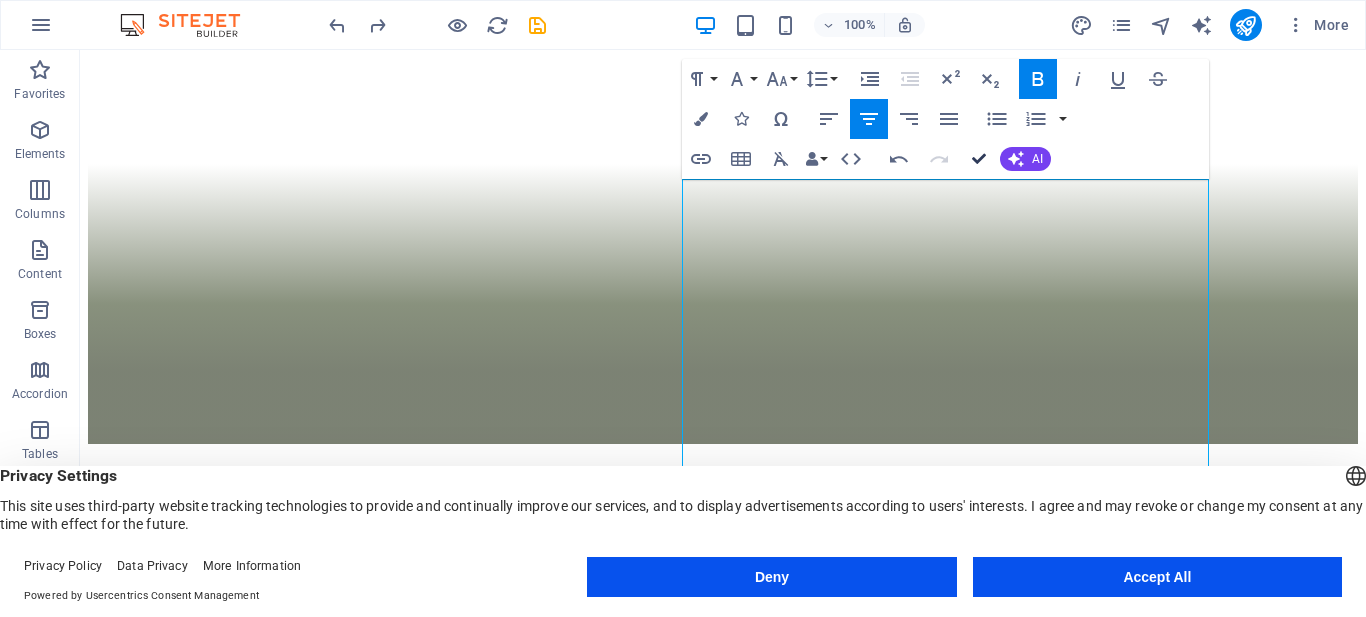 click at bounding box center (979, 159) 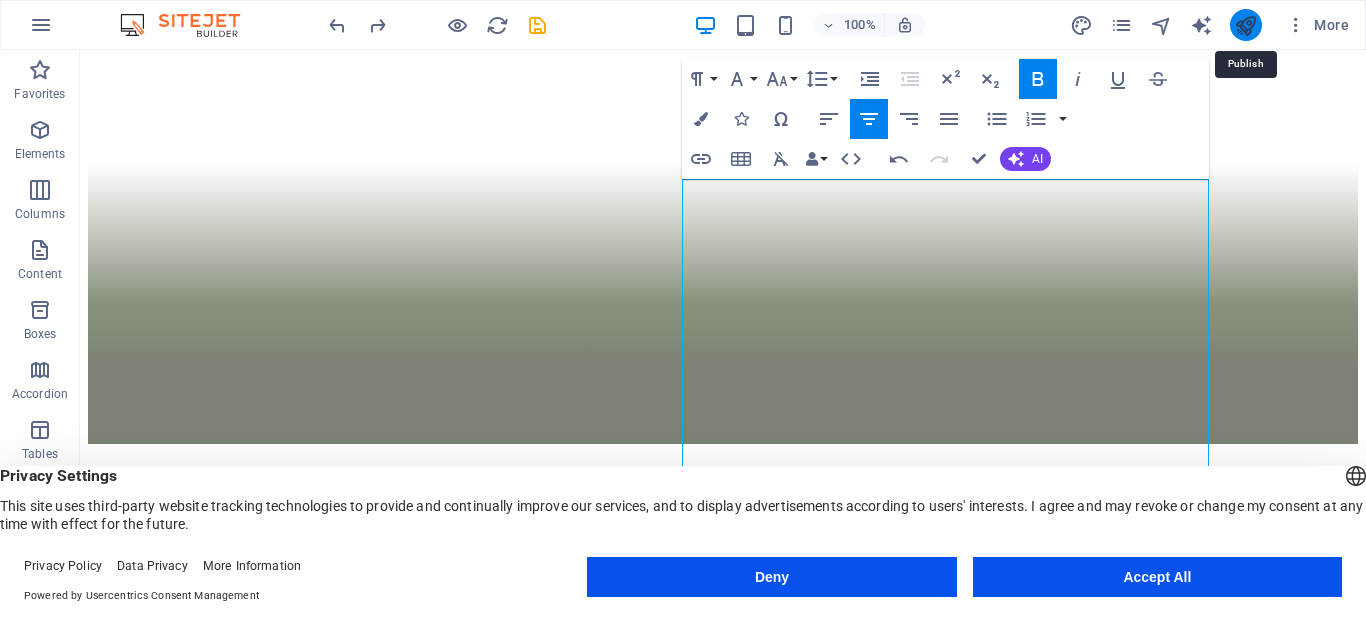 click at bounding box center (1245, 25) 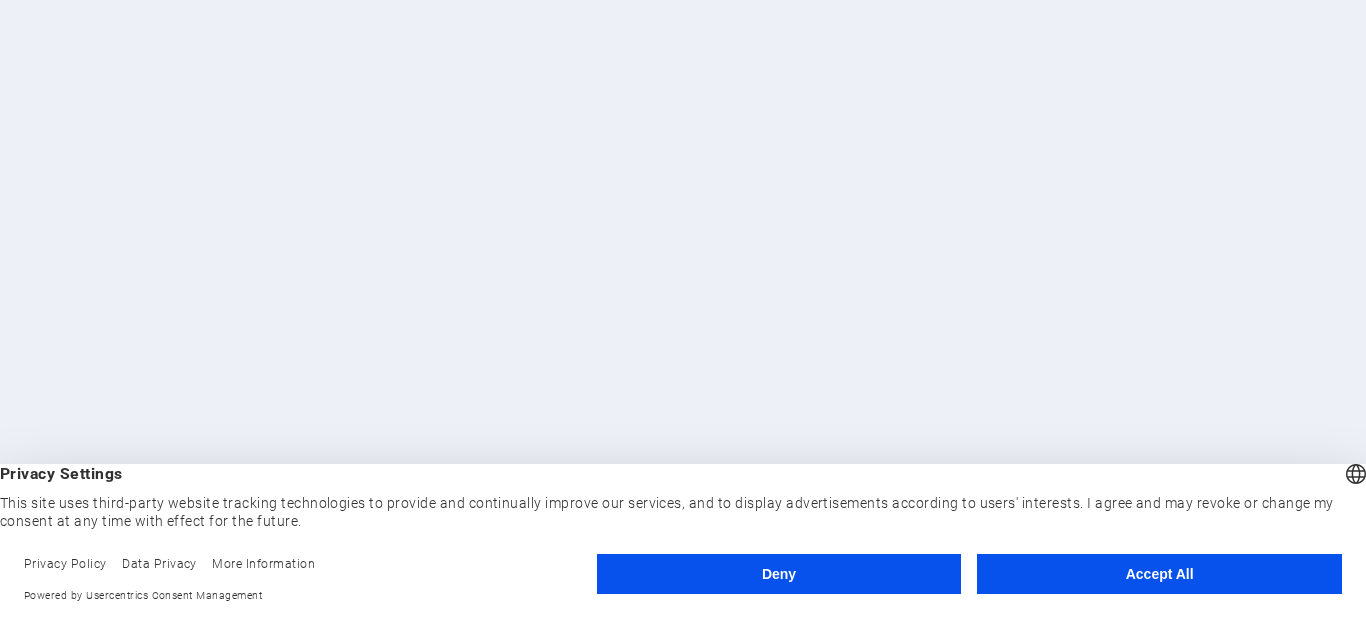 scroll, scrollTop: 0, scrollLeft: 0, axis: both 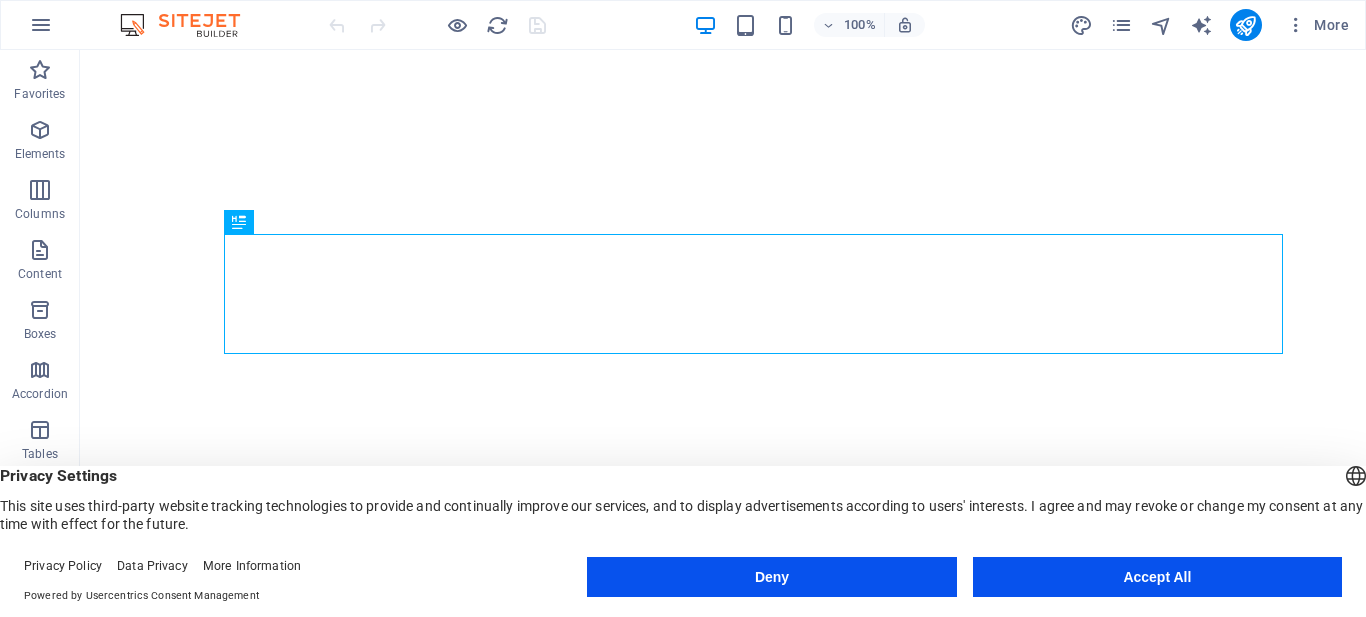 click on "Privacy Policy
Data Privacy
More Information
Powered by Usercentrics Consent Management
Deny
Accept All" at bounding box center (683, 581) 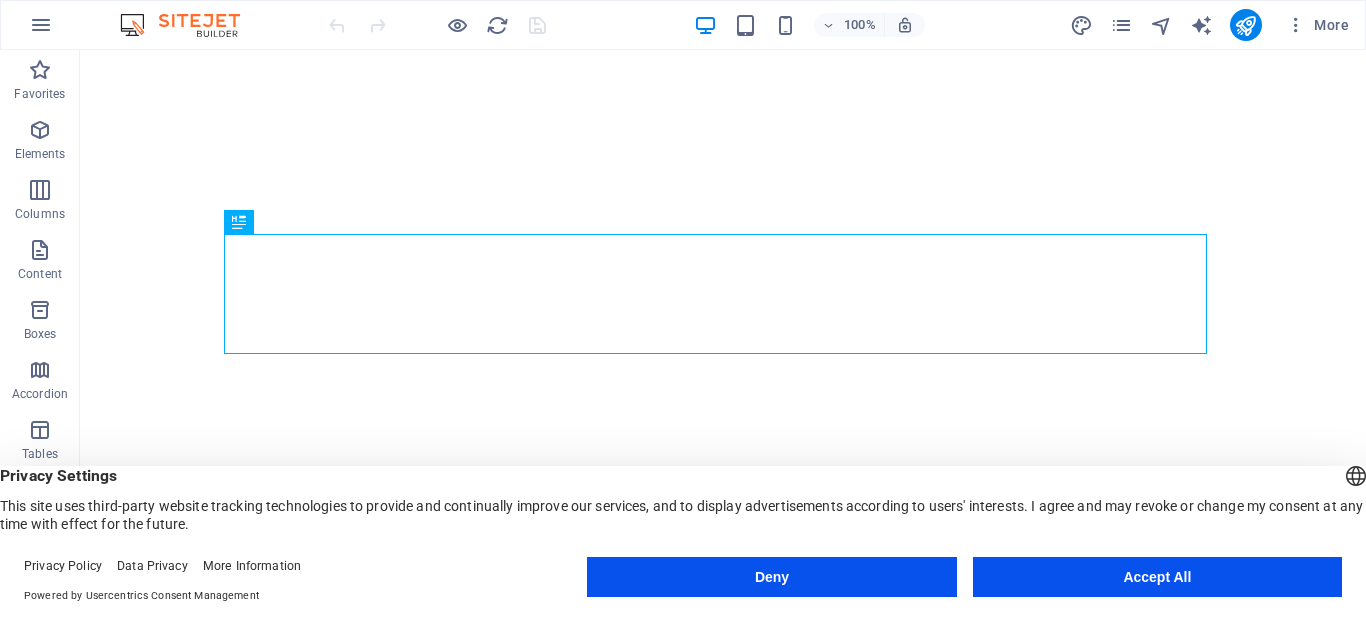click on "Privacy Policy
Data Privacy
More Information
Powered by Usercentrics Consent Management
Deny
Accept All" at bounding box center (683, 581) 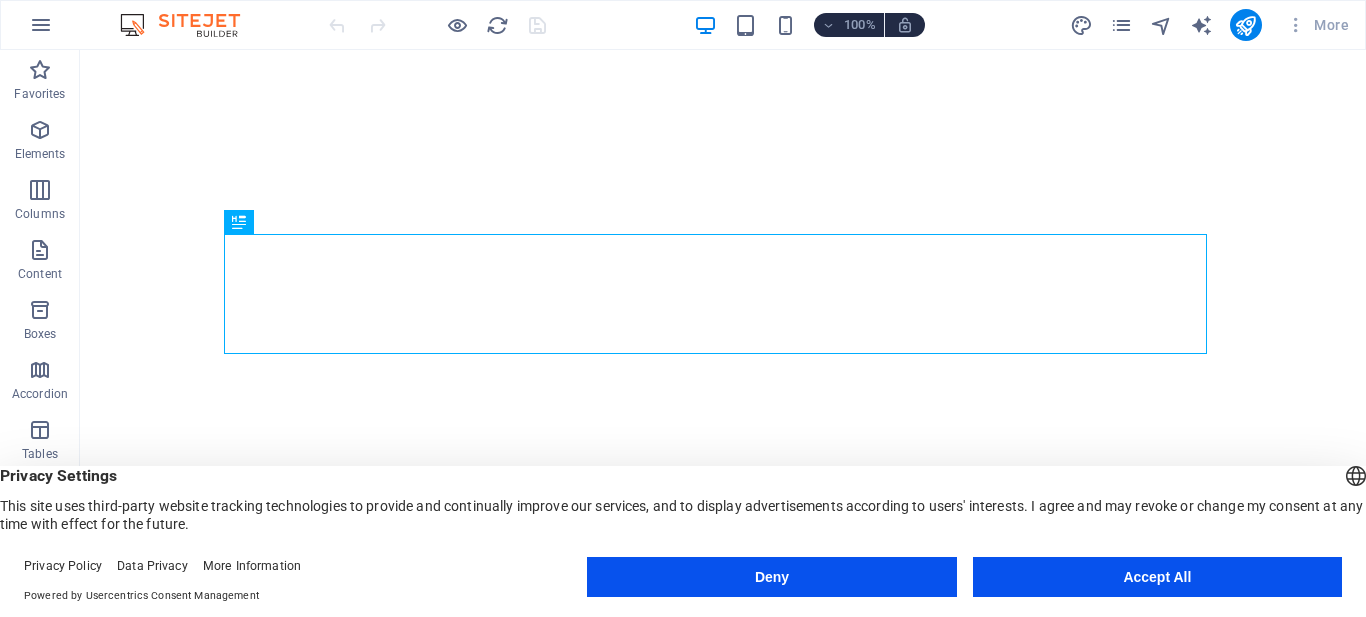 click on "Privacy Policy
Data Privacy
More Information
Powered by Usercentrics Consent Management
Deny
Accept All" at bounding box center (683, 581) 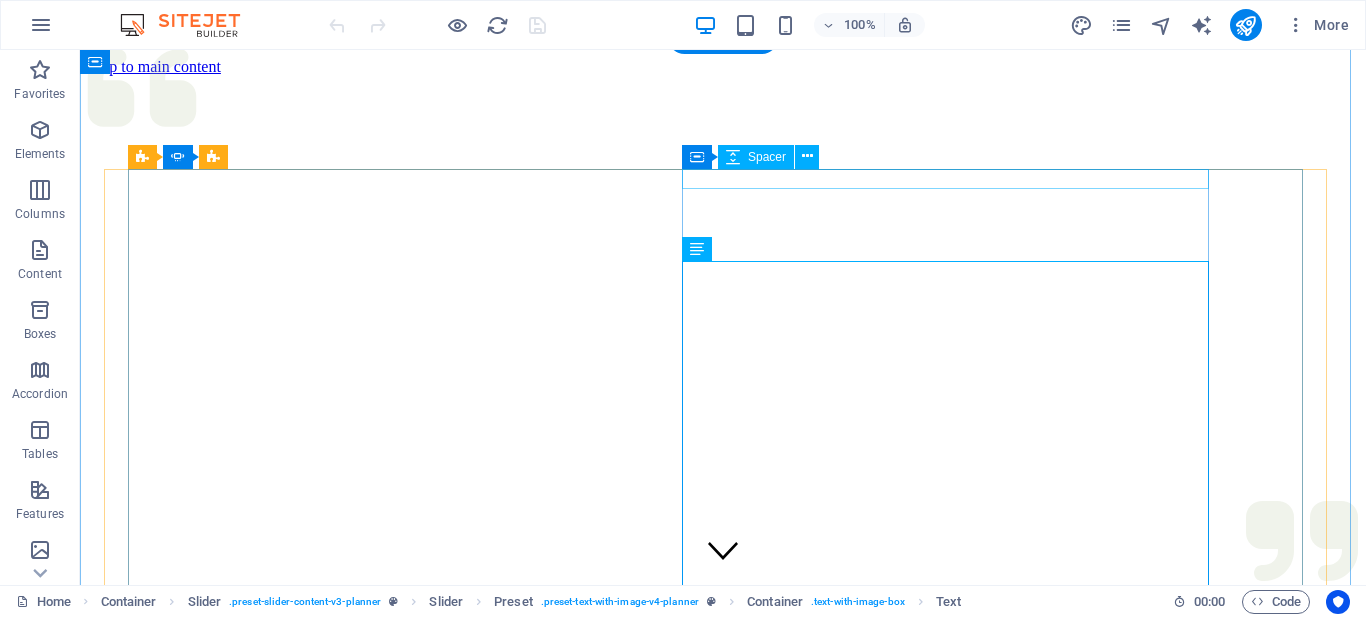 scroll, scrollTop: 2816, scrollLeft: 0, axis: vertical 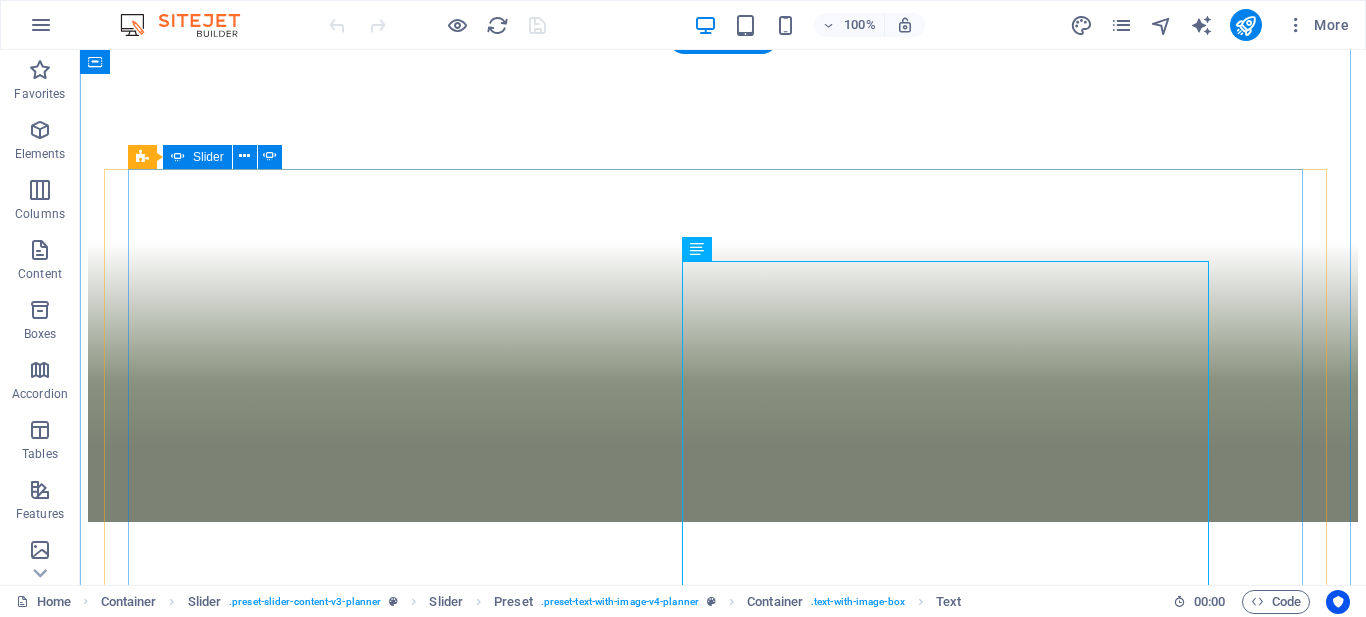 click at bounding box center (96, 1156) 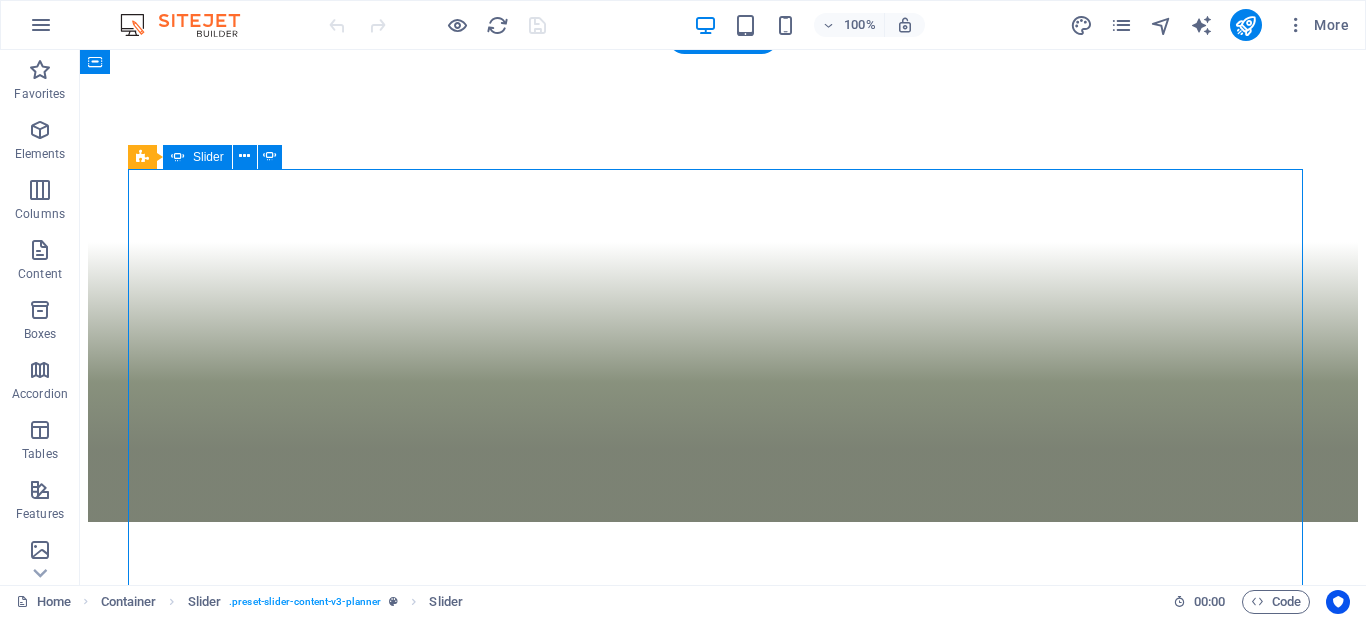 scroll, scrollTop: 2816, scrollLeft: 0, axis: vertical 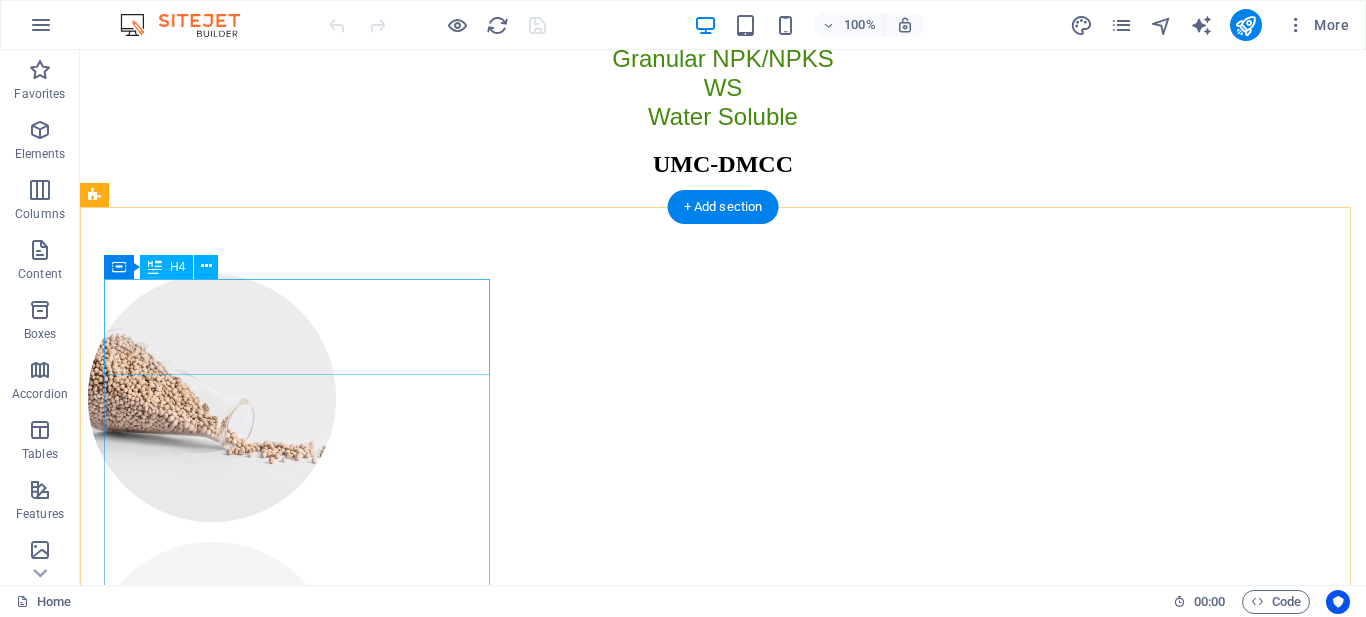 click on "NPK / NPKS NPK 16;16;16" at bounding box center (723, 1109) 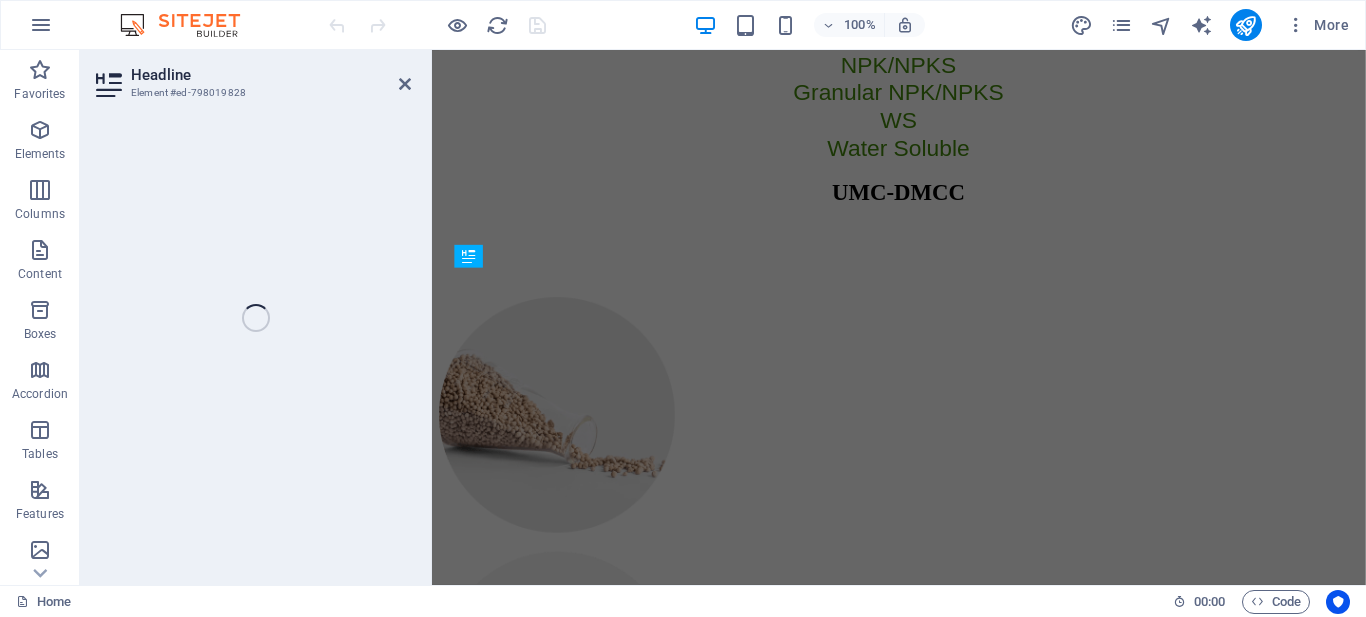 click on "Headline Element #ed-798019828
H1   Banner   Container   Menu Bar   Spacer   Container   Slider   Text   Slider   Slider   Slider   Preset   Container   Container   Spacer   Container   H4   Slider   Slider   Preset   Text   Container   Text   3 columns   Container   Text   Container   Text   Container   Container   H4" at bounding box center (723, 317) 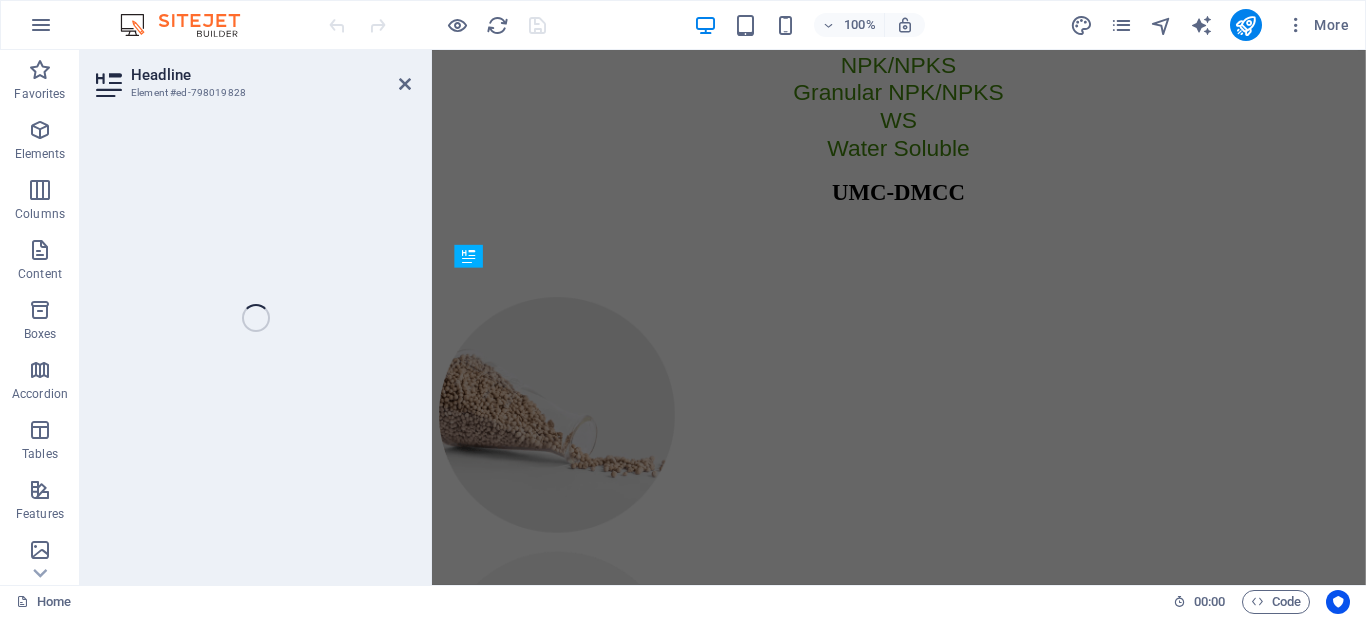 click on "Headline Element #ed-798019828
H1   Banner   Container   Menu Bar   Spacer   Container   Slider   Text   Slider   Slider   Slider   Preset   Container   Container   Spacer   Container   H4   Slider   Slider   Preset   Text   Container   Text   3 columns   Container   Text   Container   Text   Container   Container   H4" at bounding box center [723, 317] 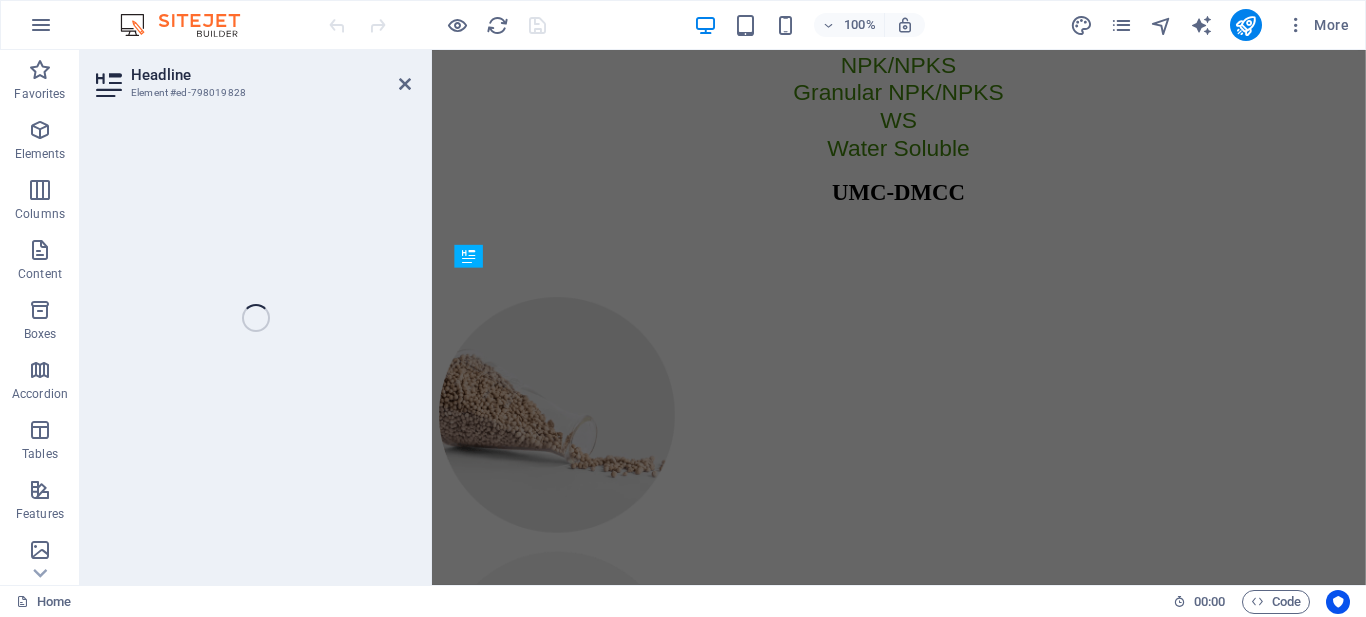 click on "Headline Element #ed-798019828
H1   Banner   Container   Menu Bar   Spacer   Container   Slider   Text   Slider   Slider   Slider   Preset   Container   Container   Spacer   Container   H4   Slider   Slider   Preset   Text   Container   Text   3 columns   Container   Text   Container   Text   Container   Container   H4" at bounding box center (723, 317) 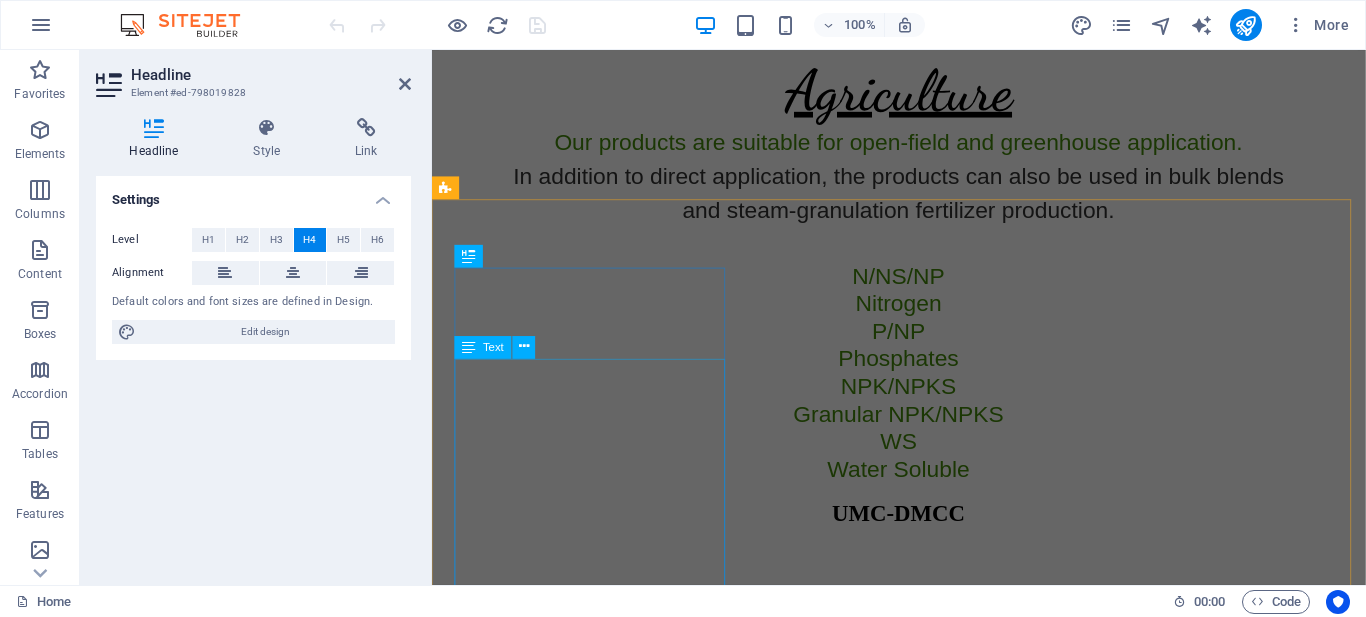 click on "Settings Level H1 H2 H3 H4 H5 H6 Alignment Default colors and font sizes are defined in Design. Edit design" at bounding box center [253, 372] 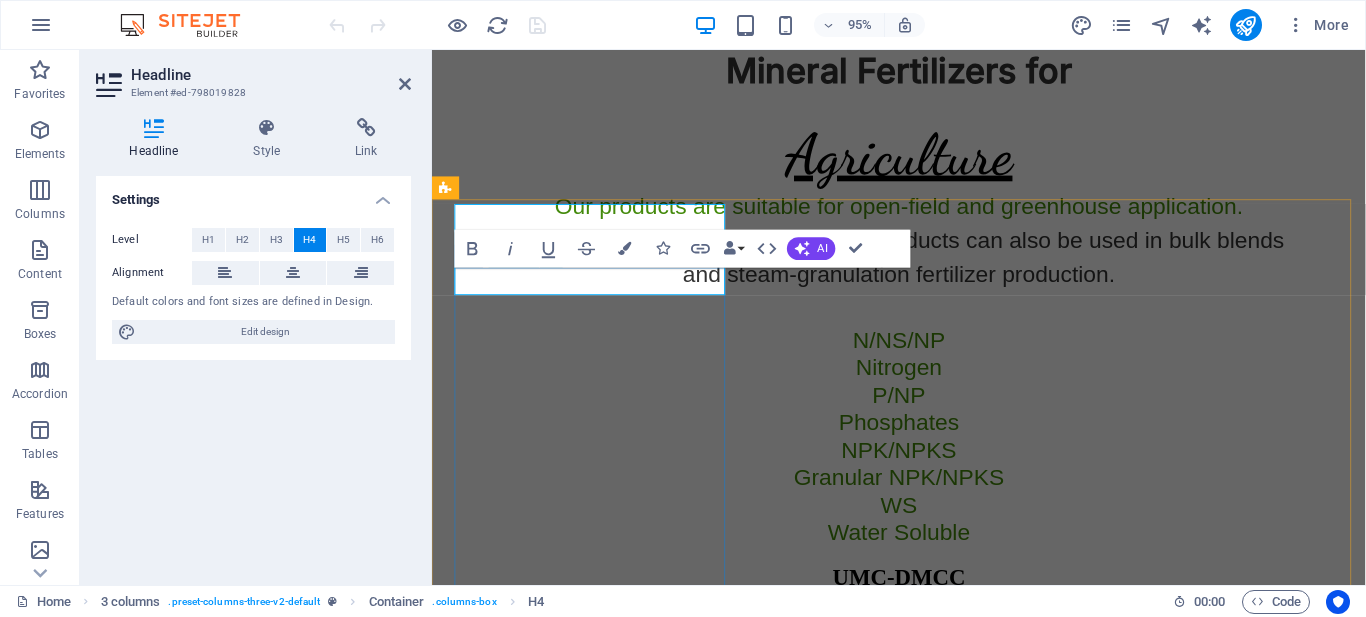 scroll, scrollTop: 5381, scrollLeft: 0, axis: vertical 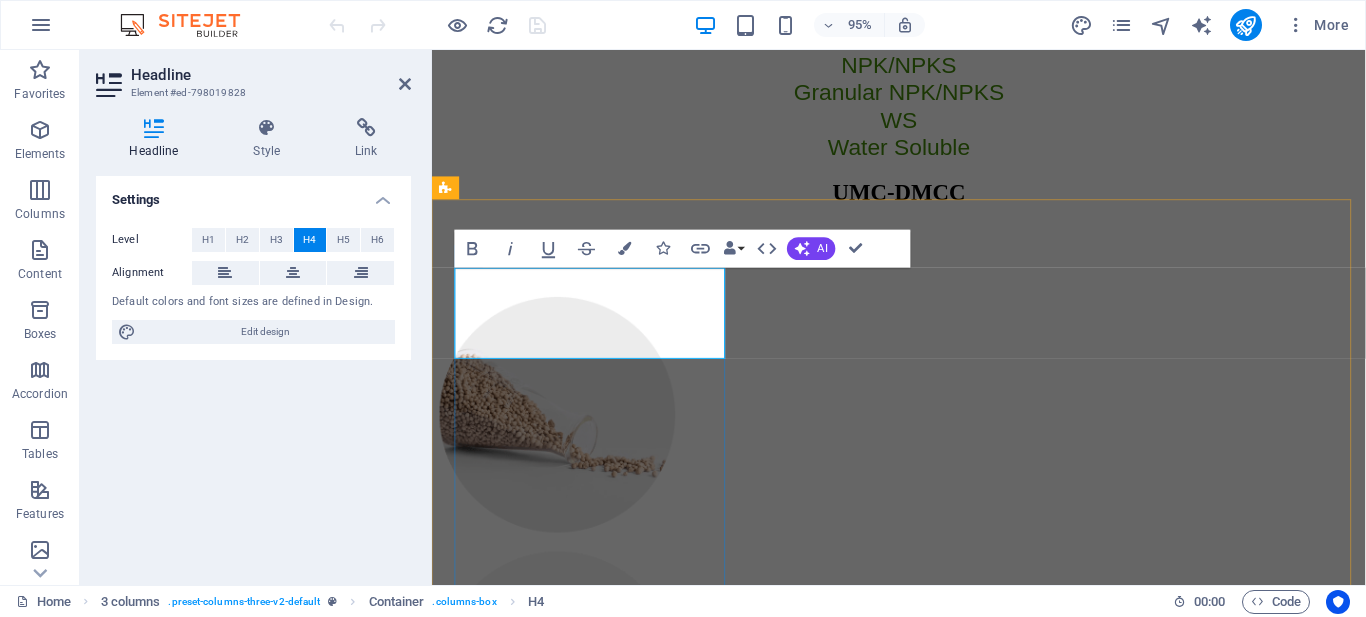 click on "NPK / NPKS NPK 16;16;16" at bounding box center [923, 1145] 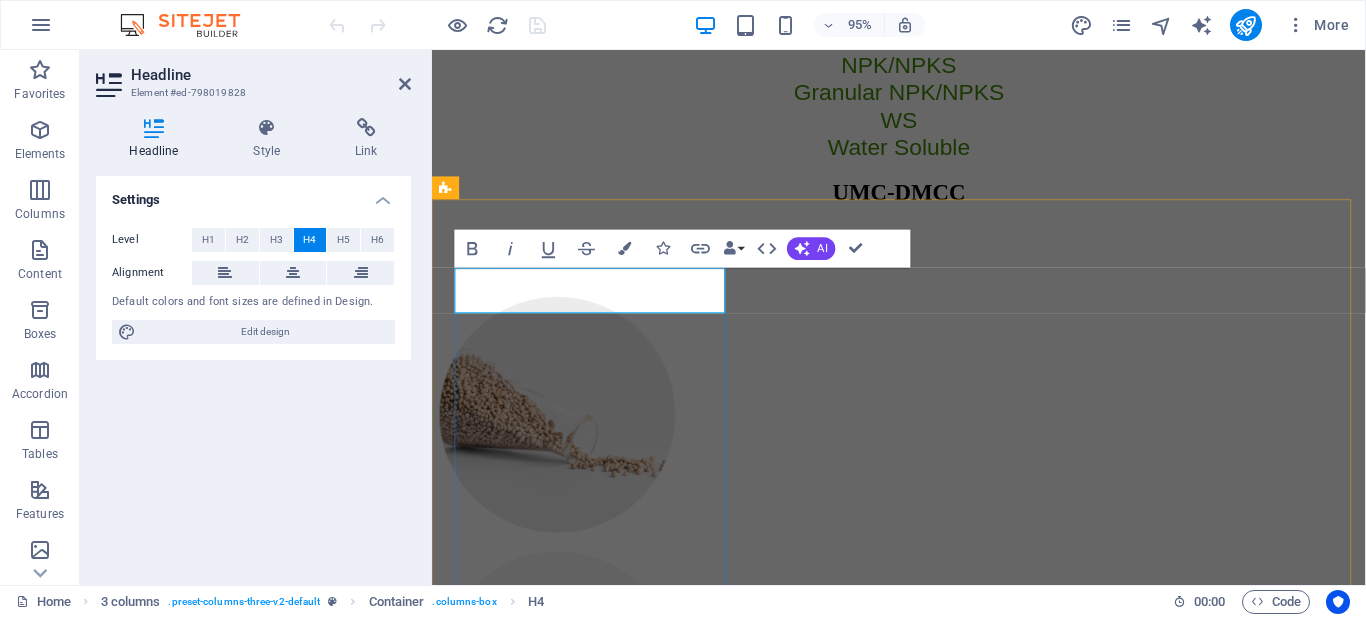 click on "NPK / NPKS" at bounding box center [923, 1136] 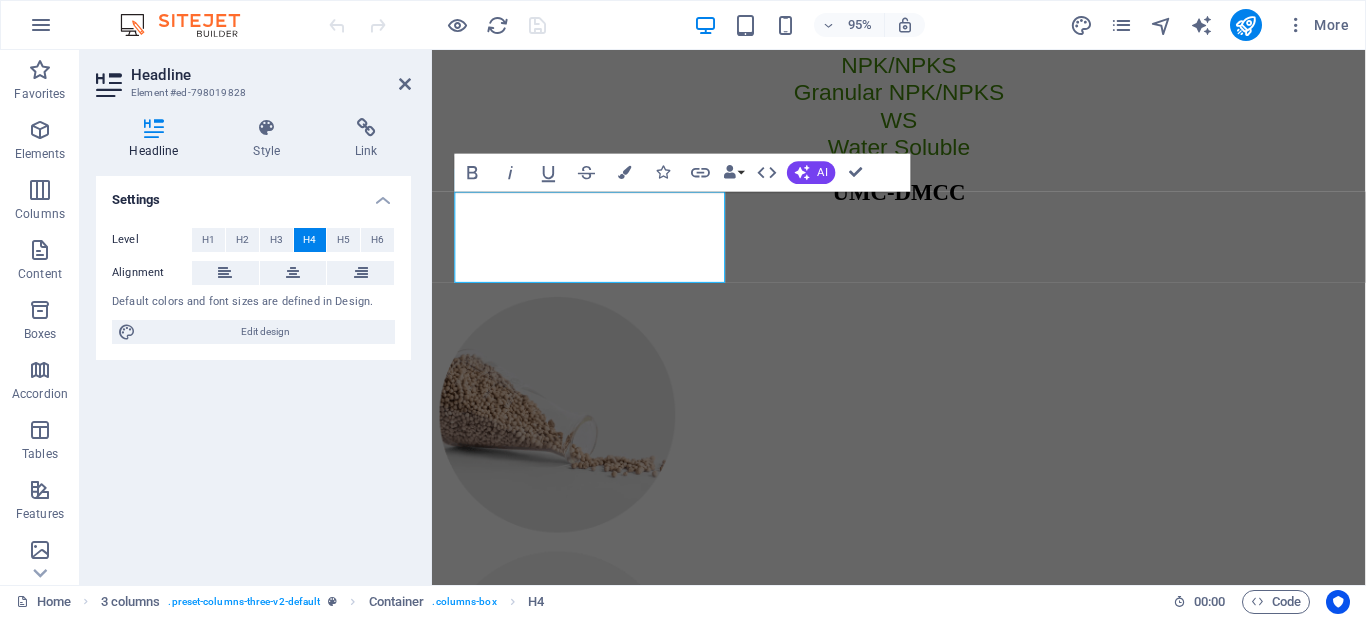 scroll, scrollTop: 5461, scrollLeft: 0, axis: vertical 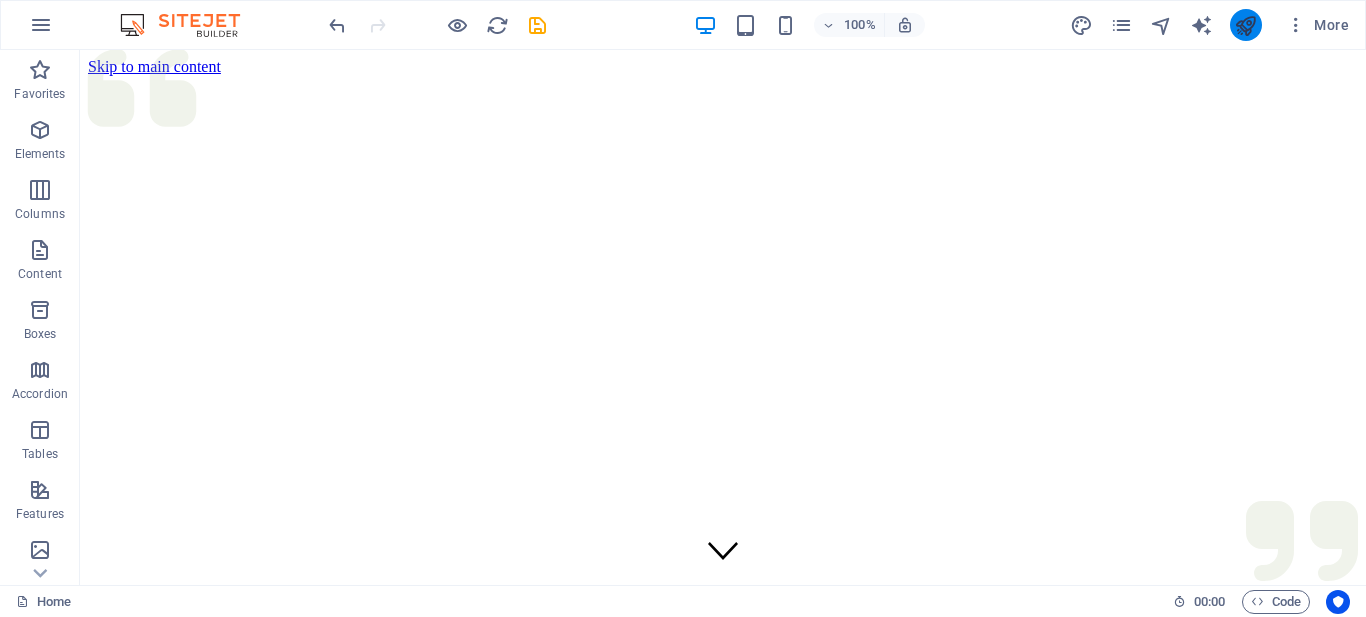 click at bounding box center (1245, 25) 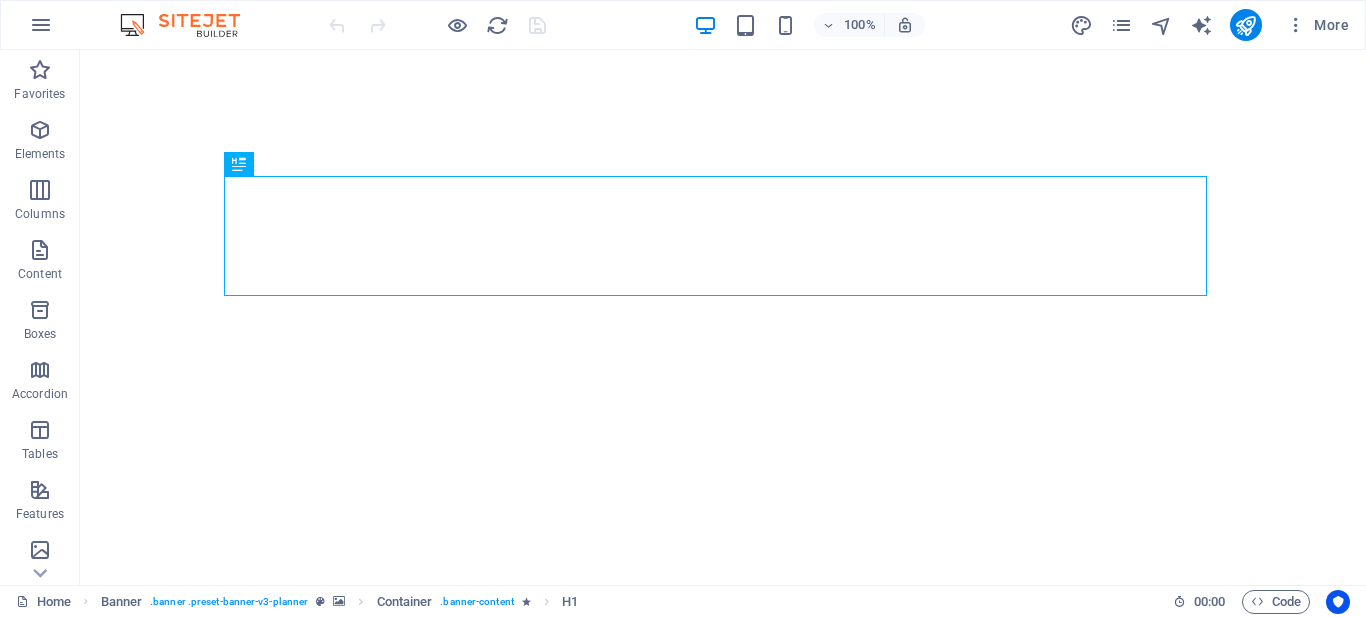 scroll, scrollTop: 0, scrollLeft: 0, axis: both 